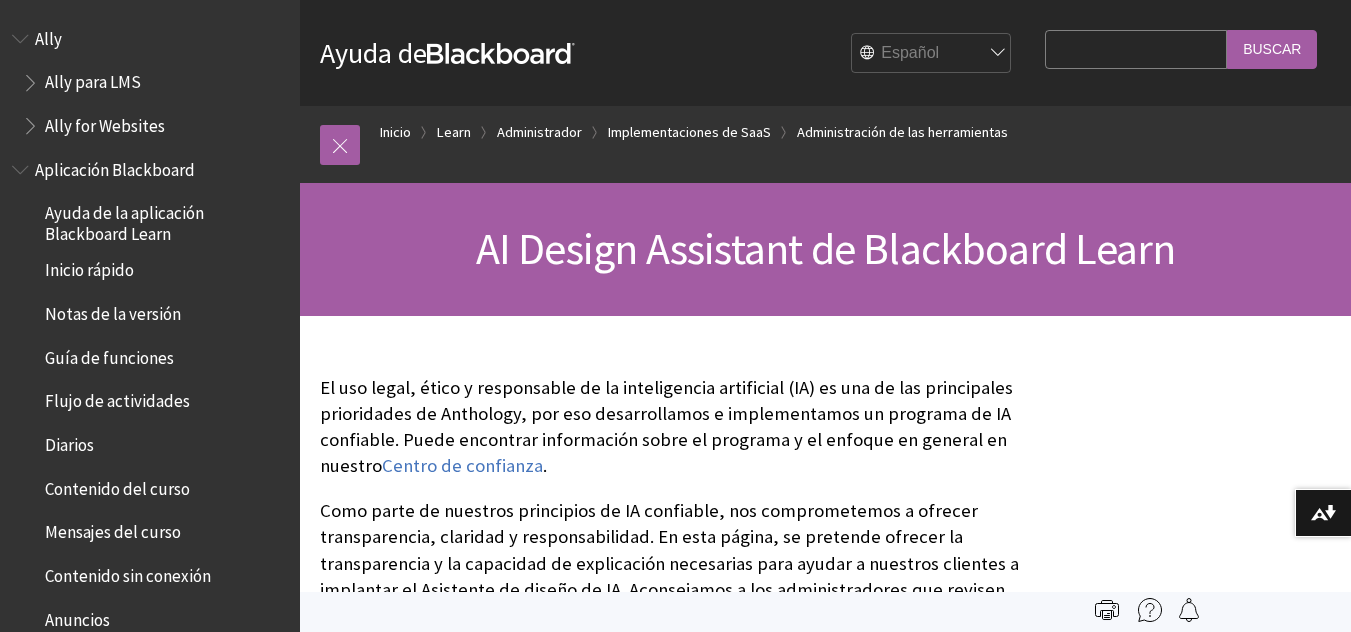 scroll, scrollTop: 0, scrollLeft: 0, axis: both 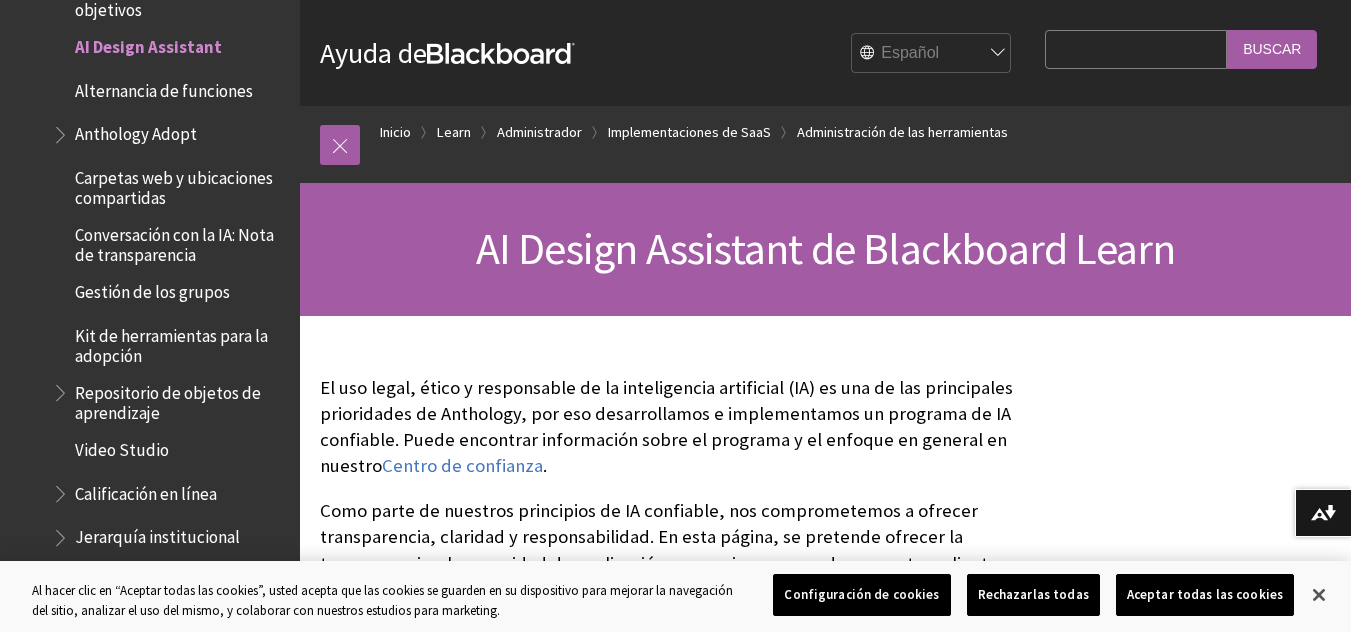 click on "English عربية Català Cymraeg Deutsch Español Suomi Français עברית Italiano 日本語 한국어 Nederlands Norsk (Bokmål) Português, Brasil Русский Svenska Türkçe 简体中文 Français Canadien" at bounding box center (932, 54) 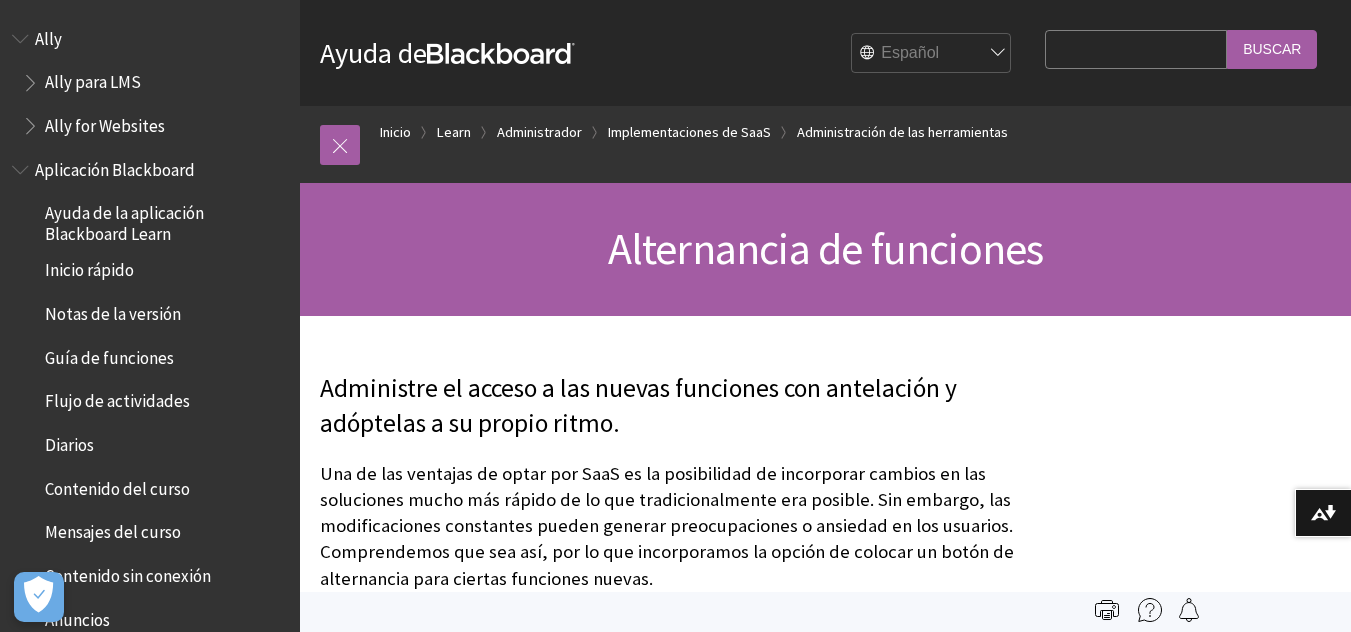 scroll, scrollTop: 0, scrollLeft: 0, axis: both 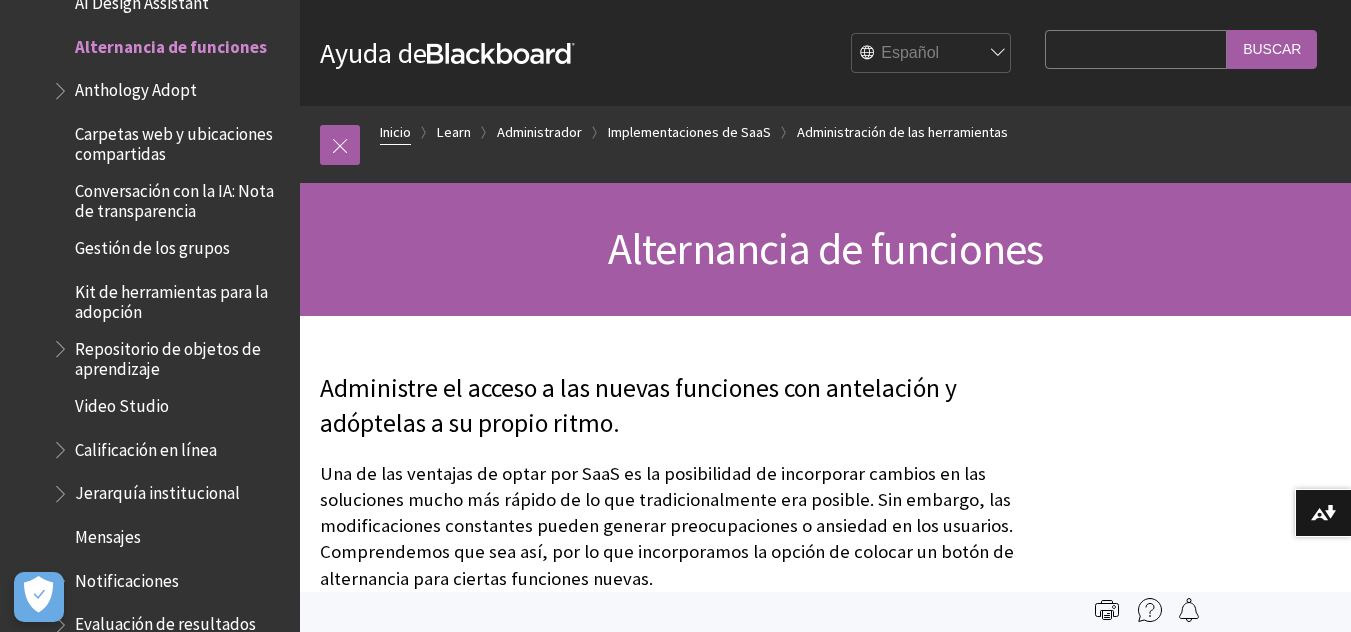 click on "Inicio" at bounding box center (395, 132) 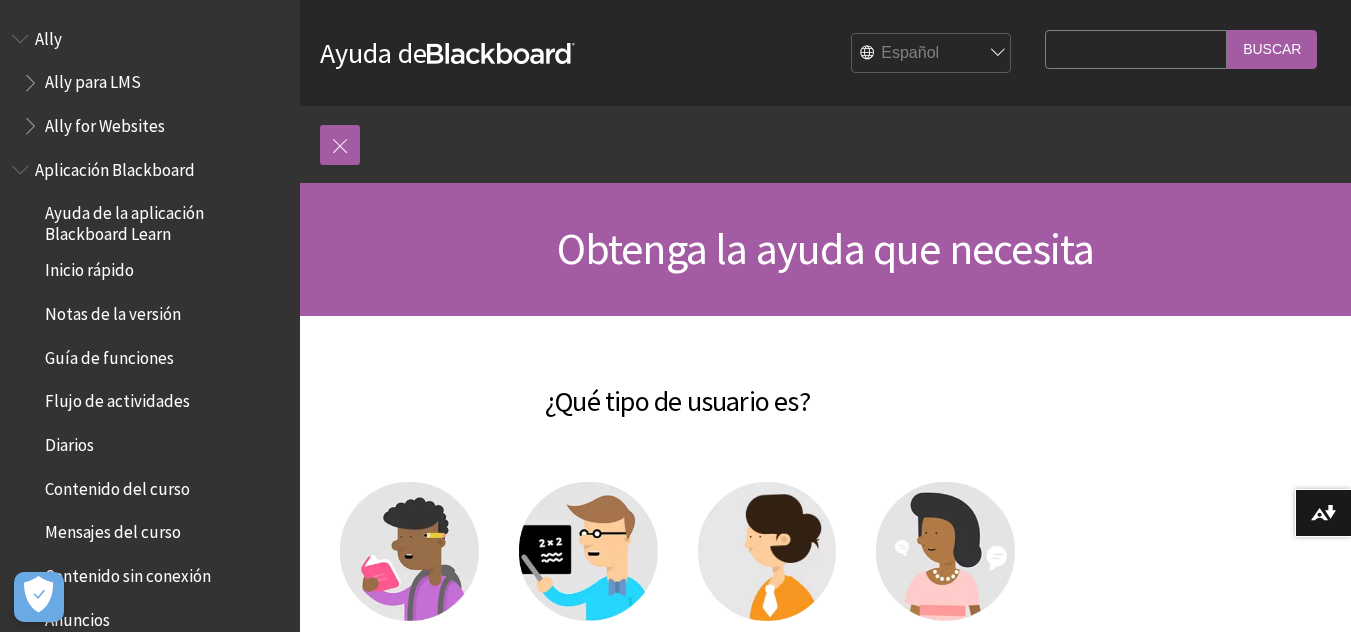 scroll, scrollTop: 0, scrollLeft: 0, axis: both 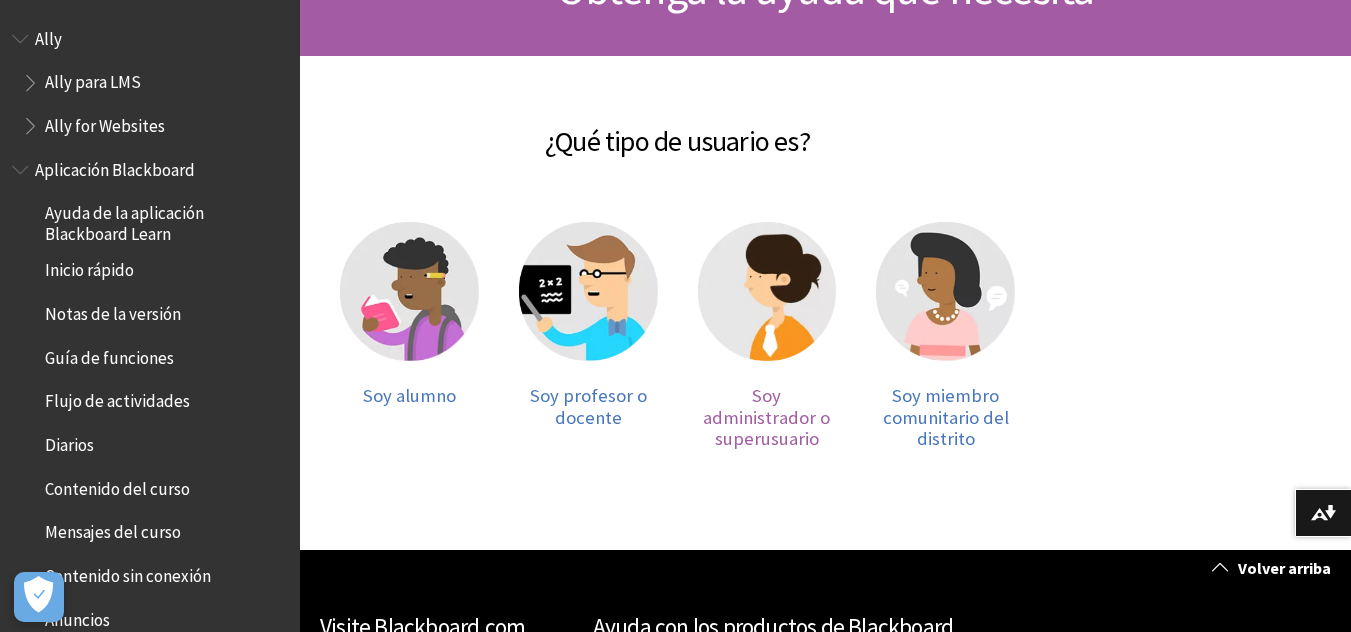 click at bounding box center (767, 291) 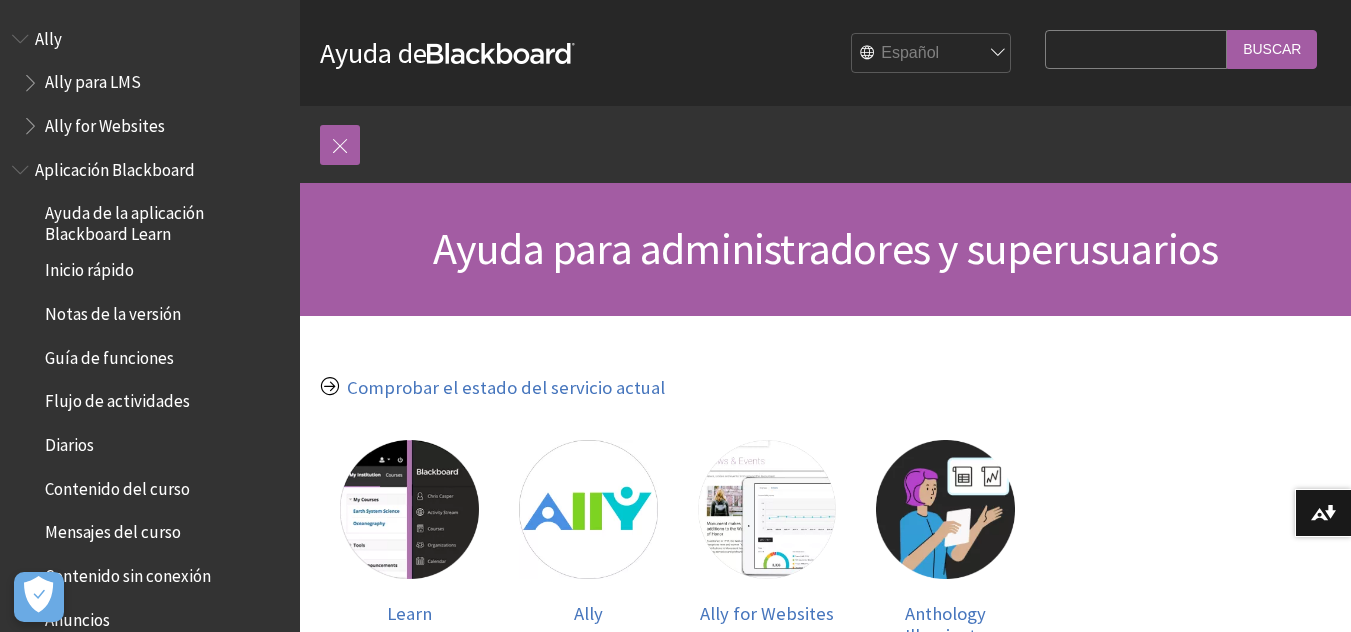 scroll, scrollTop: 0, scrollLeft: 0, axis: both 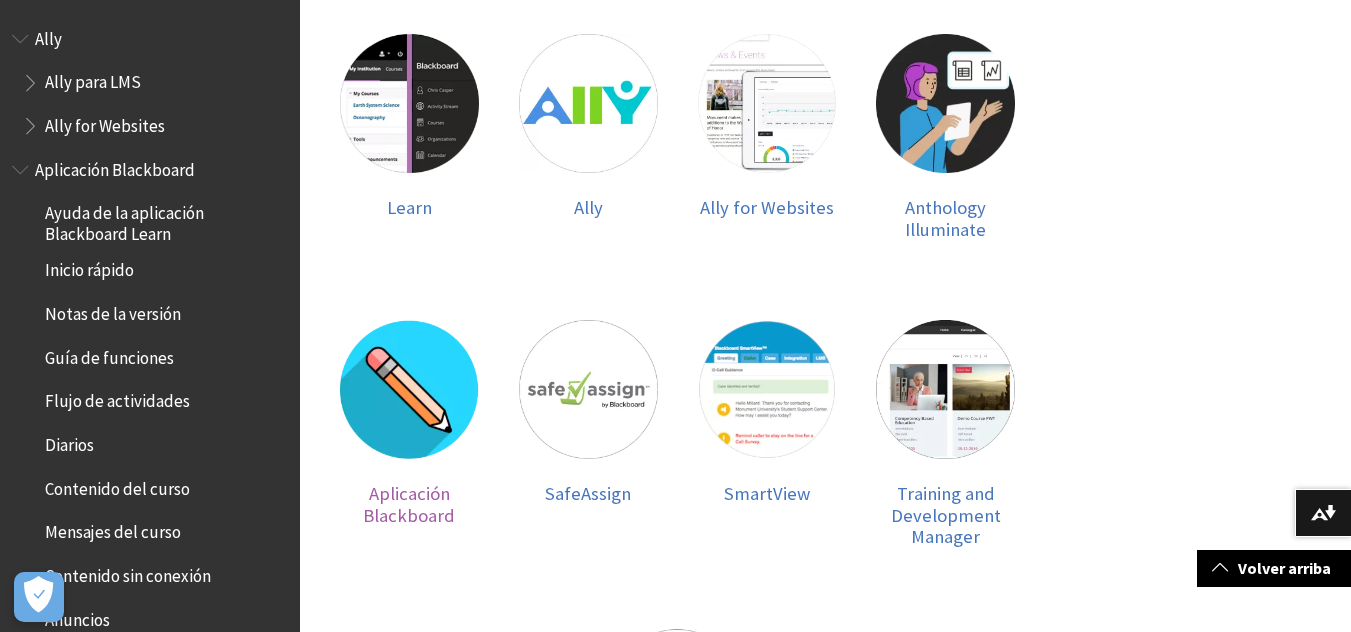 click at bounding box center (409, 389) 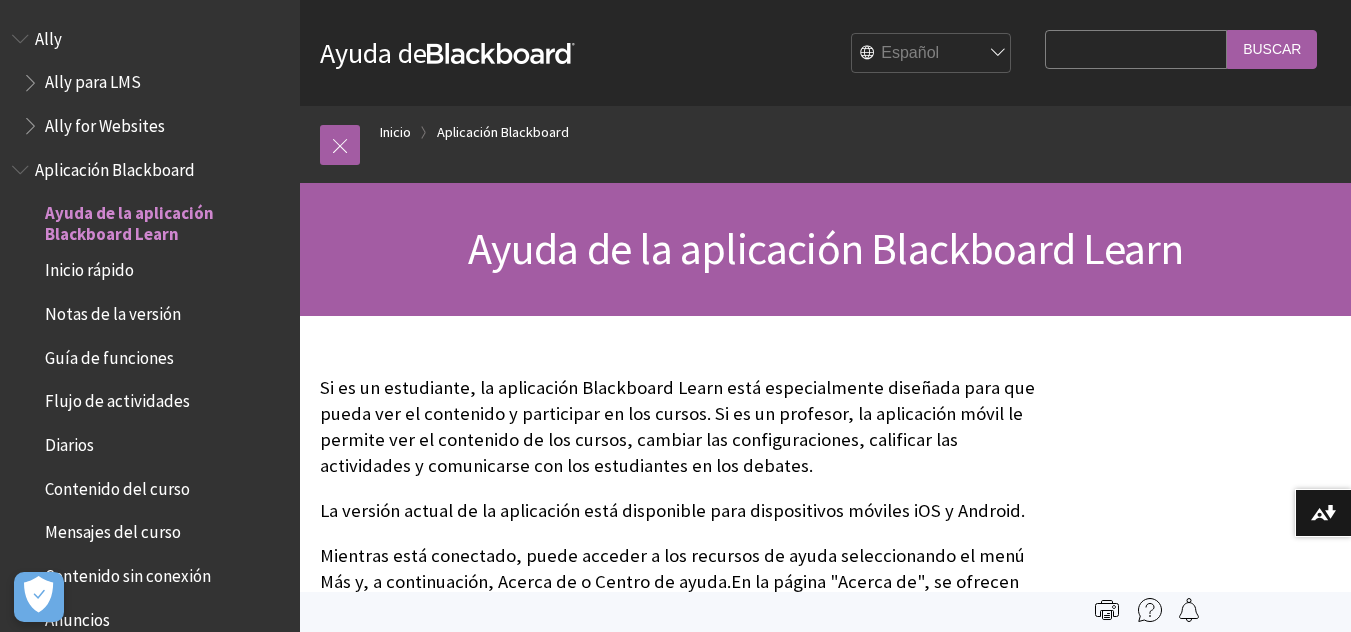 scroll, scrollTop: 0, scrollLeft: 0, axis: both 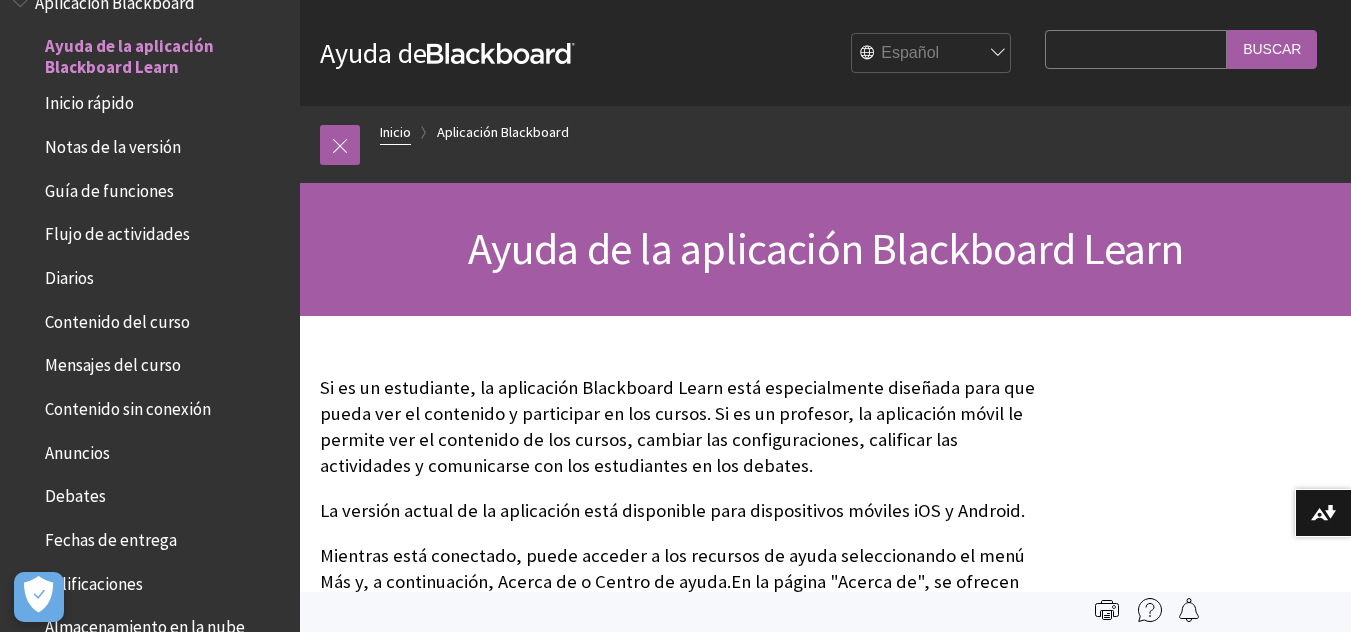 click on "Inicio" at bounding box center (395, 132) 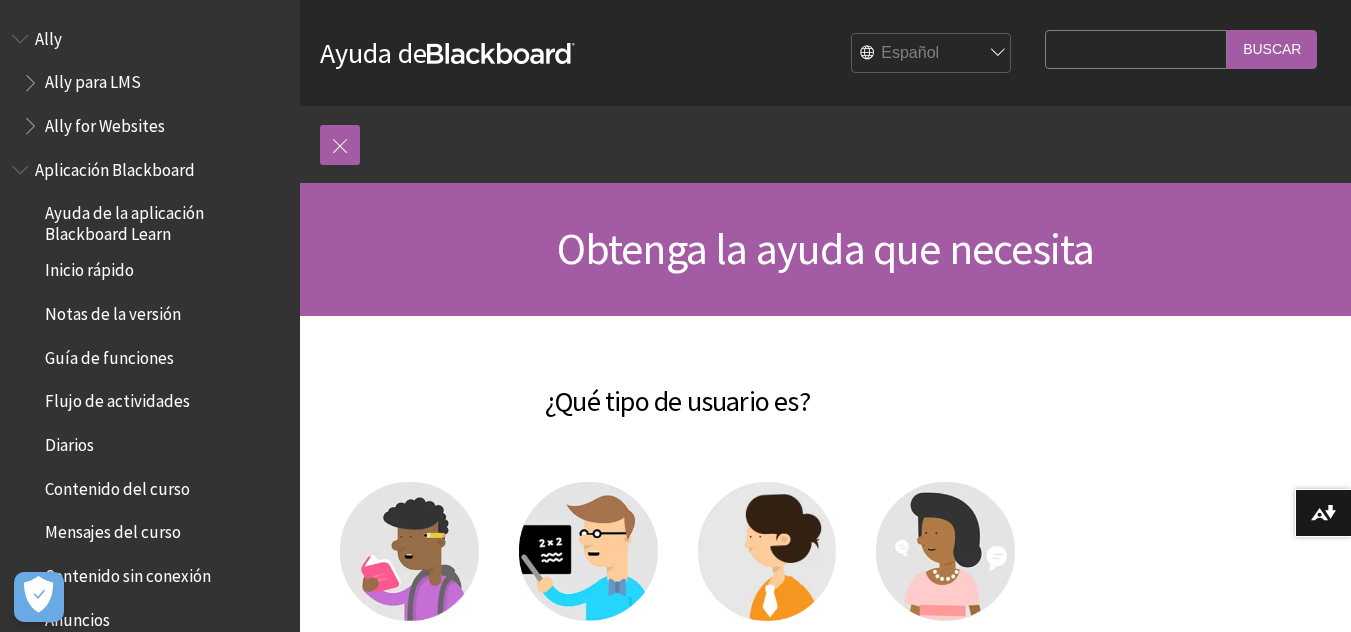 scroll, scrollTop: 0, scrollLeft: 0, axis: both 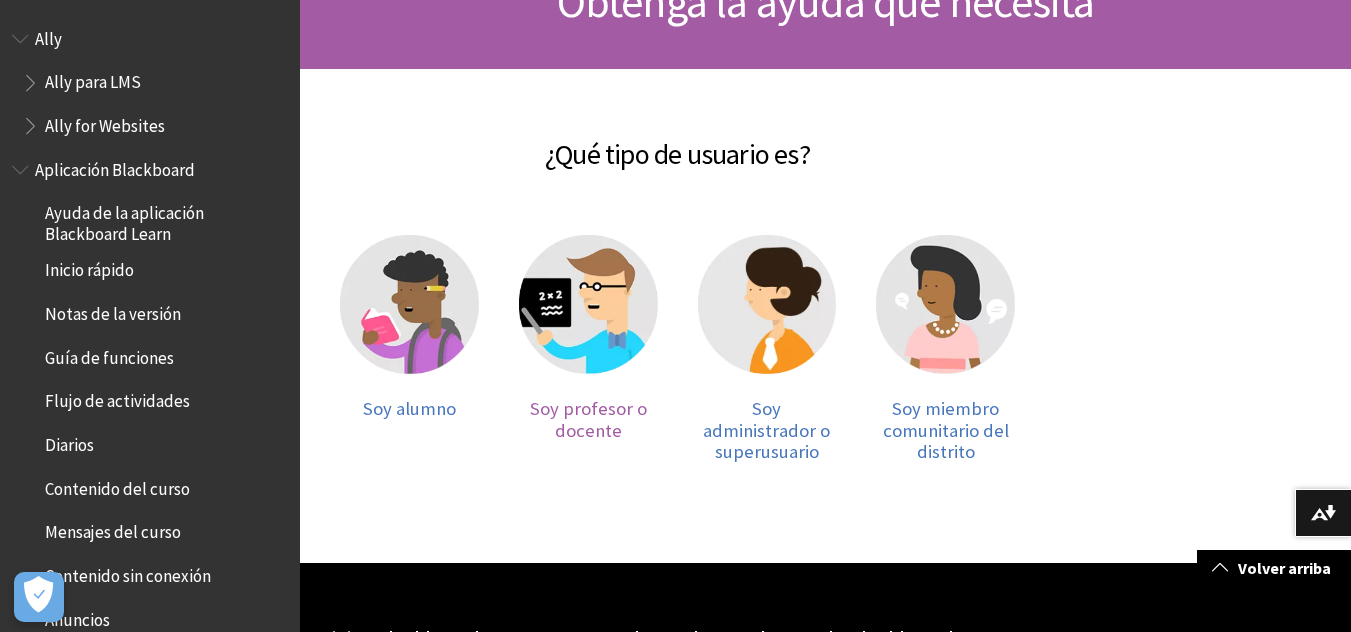 click at bounding box center (588, 304) 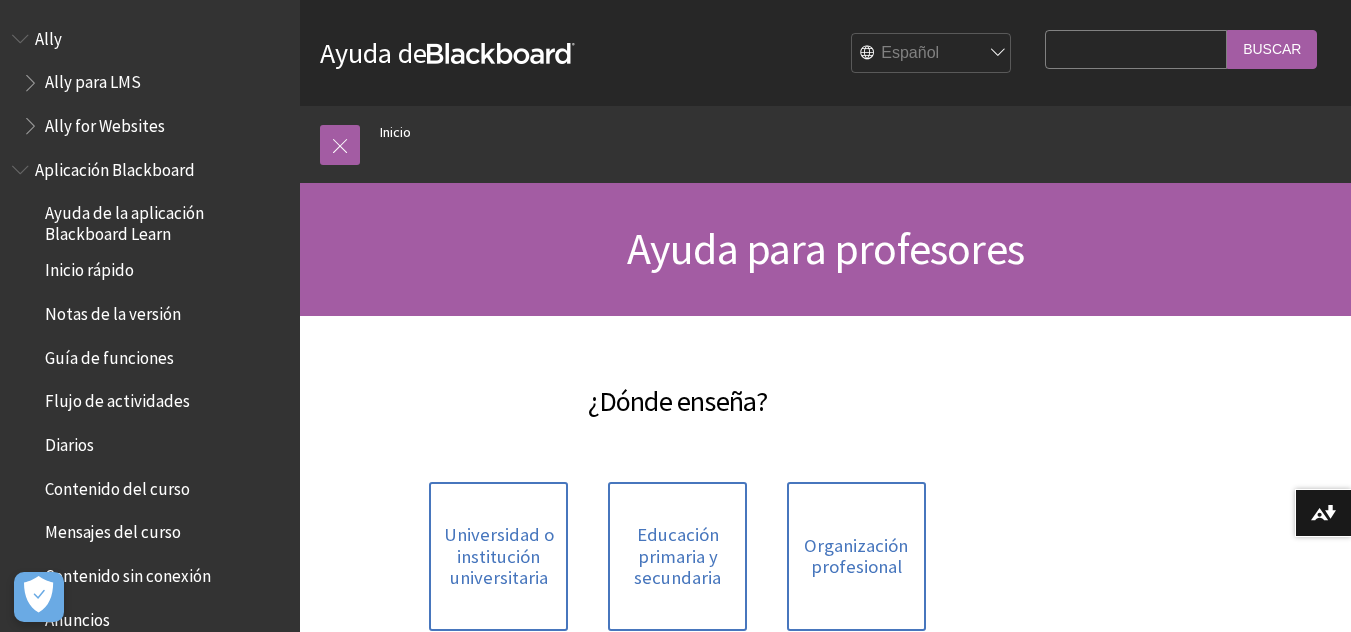 scroll, scrollTop: 0, scrollLeft: 0, axis: both 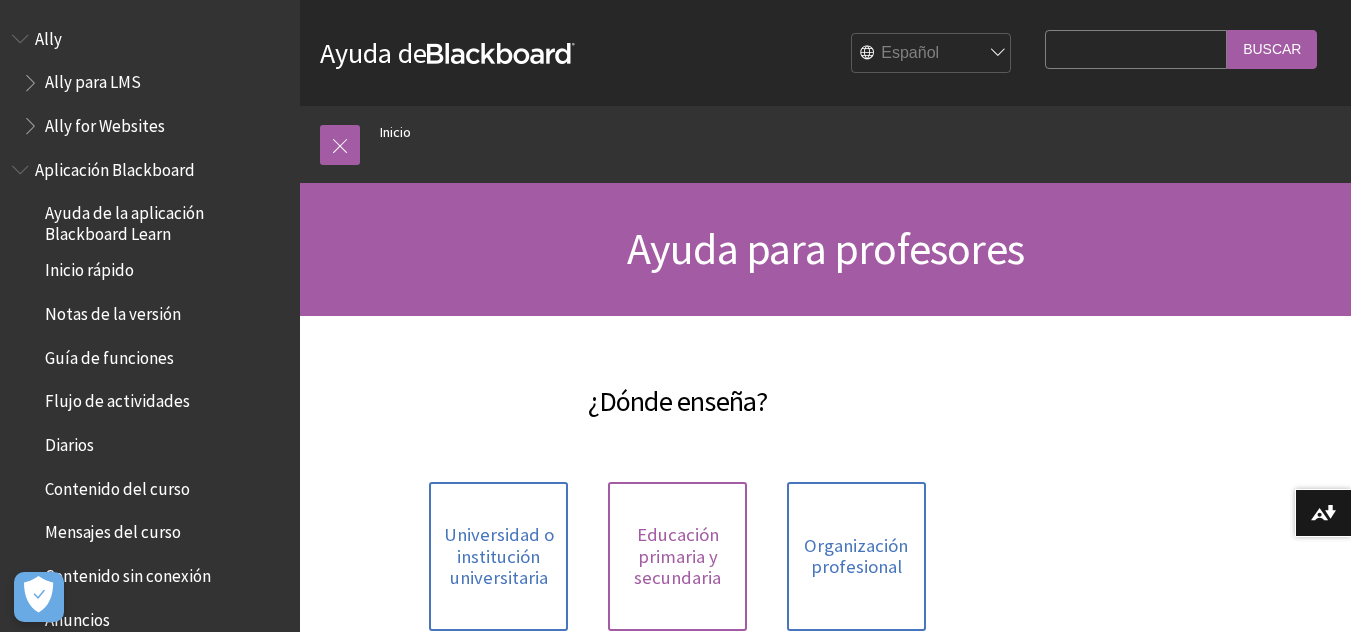 click on "Educación primaria y secundaria" at bounding box center (677, 556) 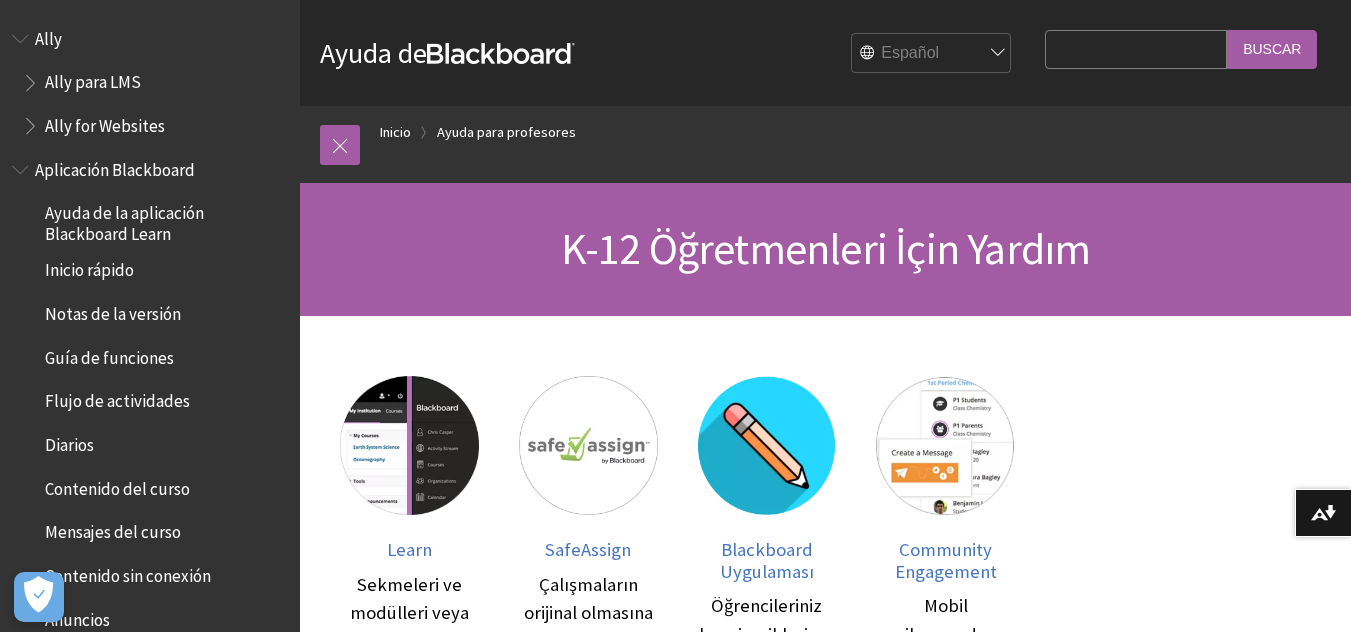 scroll, scrollTop: 0, scrollLeft: 0, axis: both 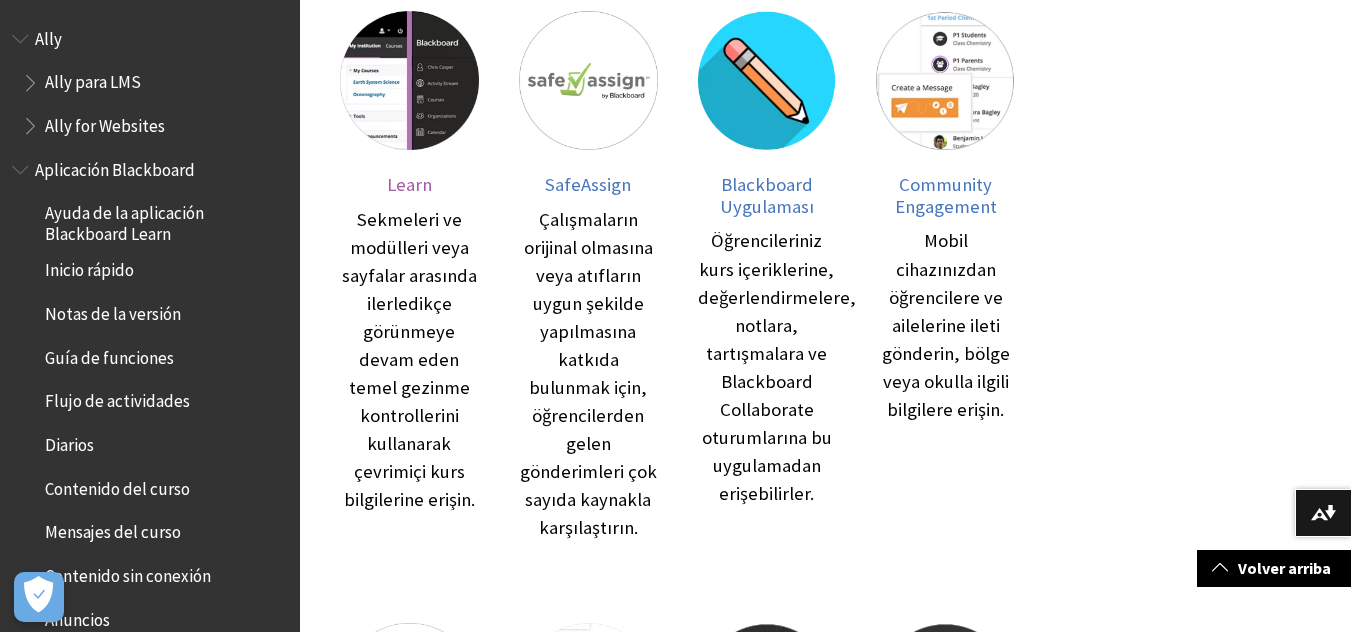 click at bounding box center [409, 80] 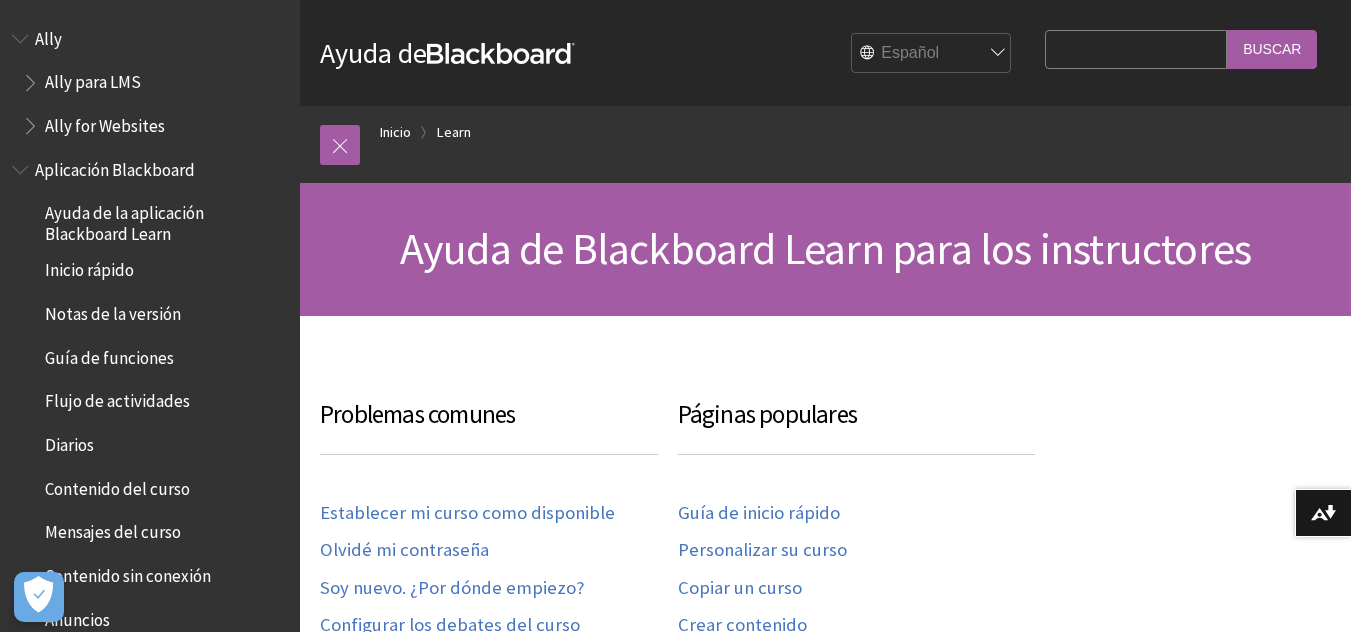 scroll, scrollTop: 0, scrollLeft: 0, axis: both 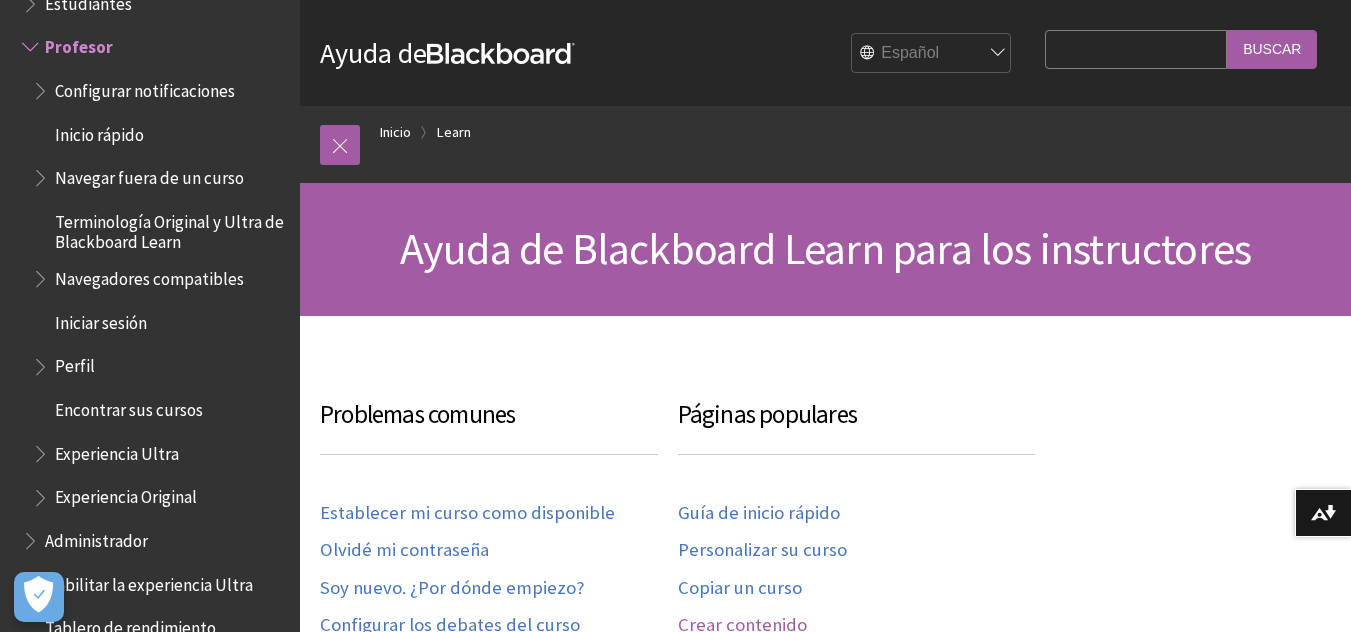 click on "Crear contenido" at bounding box center (742, 625) 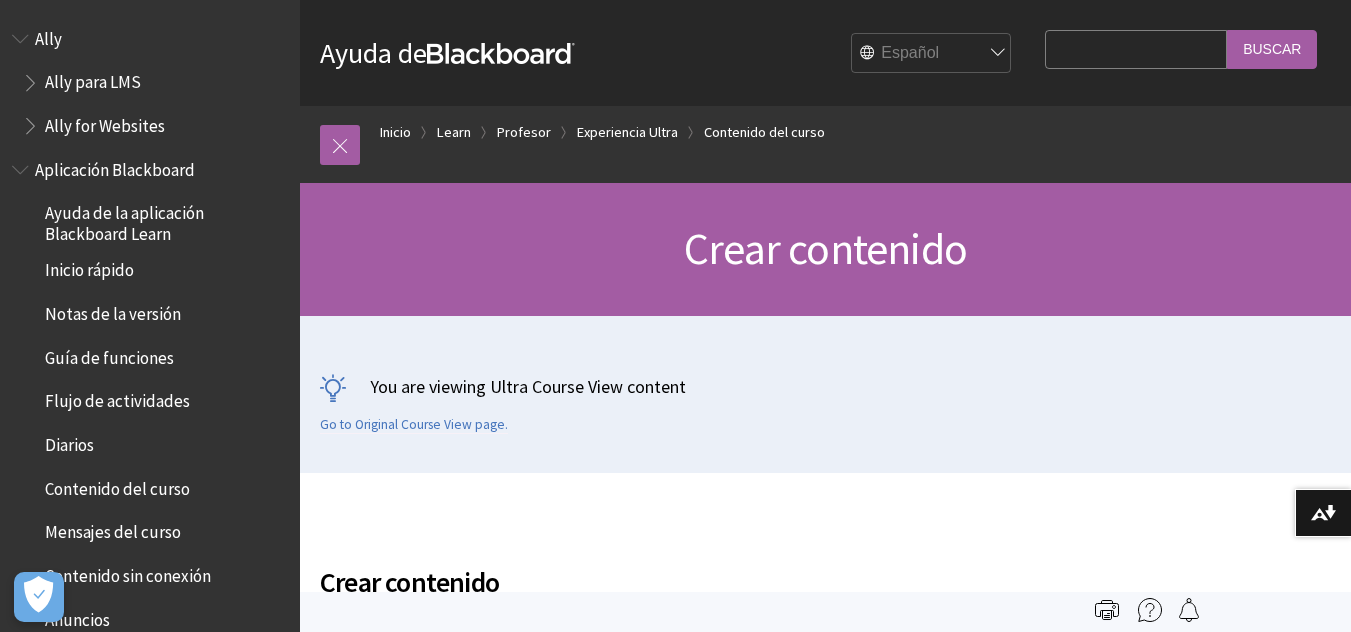 scroll, scrollTop: 0, scrollLeft: 0, axis: both 